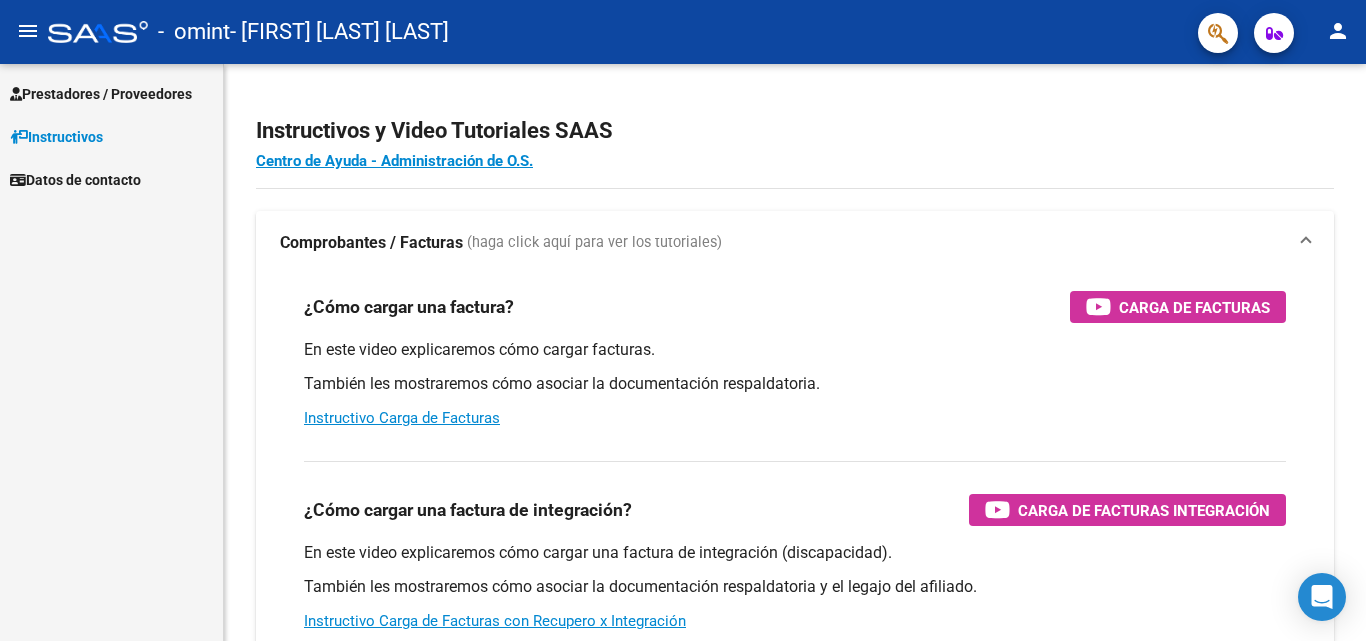 scroll, scrollTop: 0, scrollLeft: 0, axis: both 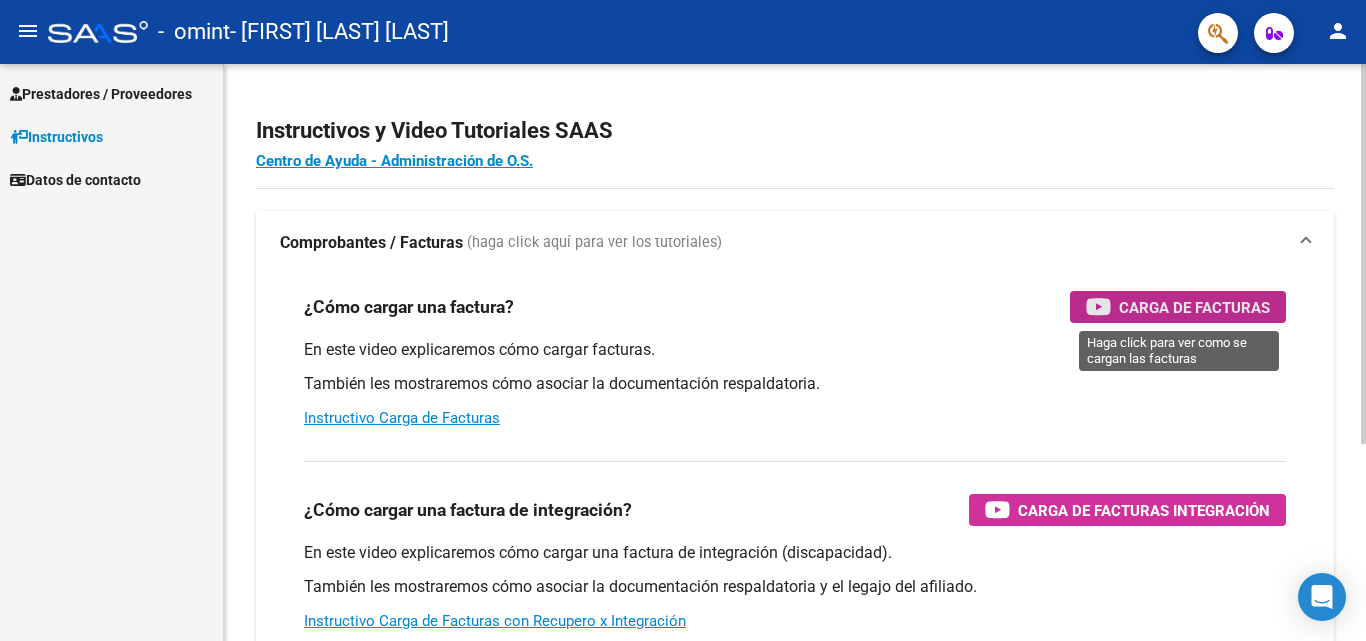 click on "Carga de Facturas" at bounding box center (1194, 307) 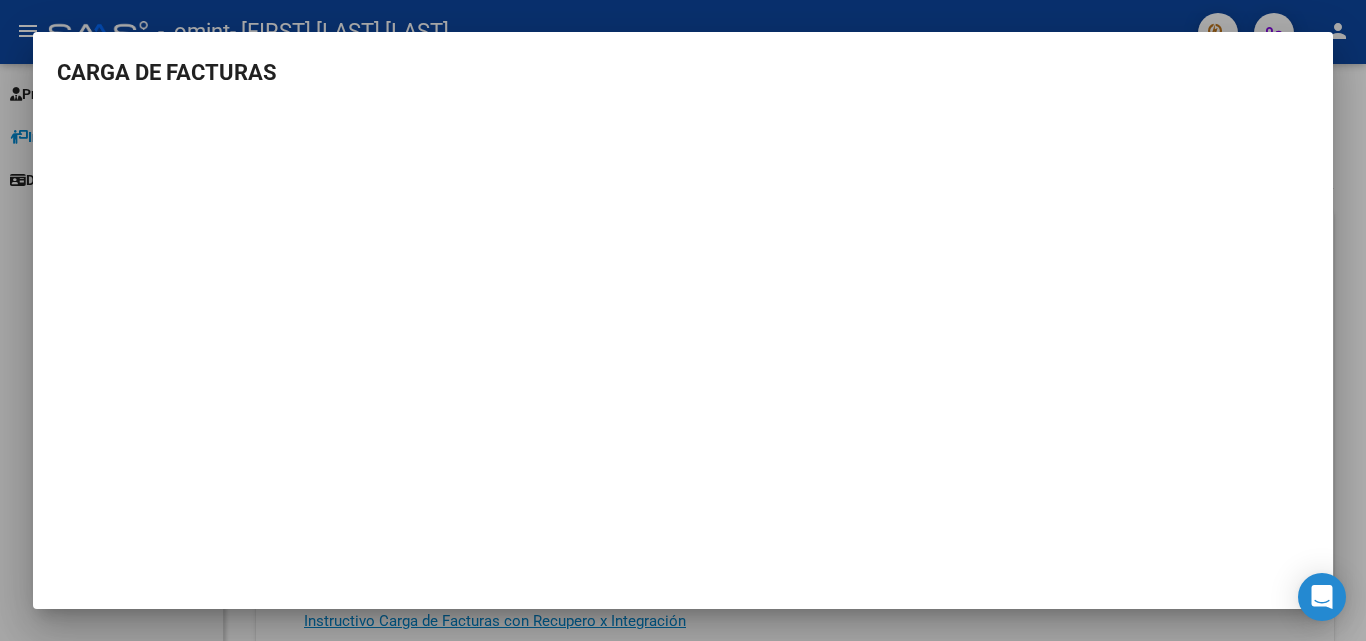 click at bounding box center [683, 320] 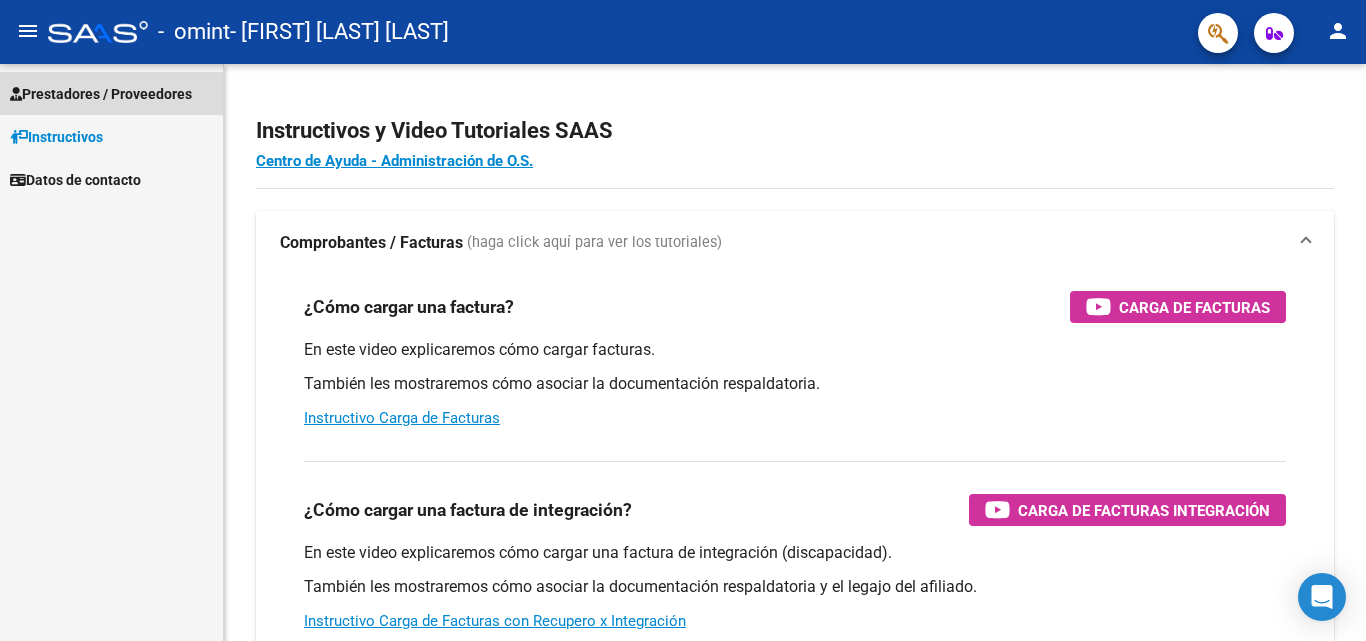 click on "Prestadores / Proveedores" at bounding box center [101, 94] 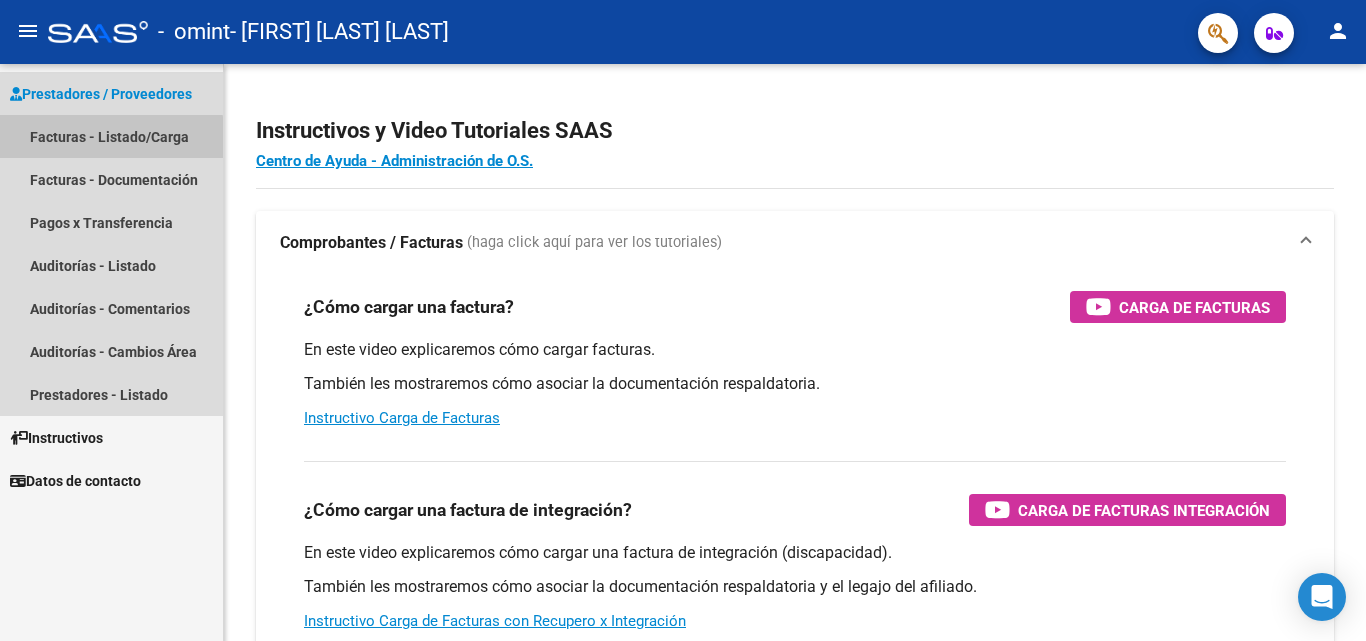 click on "Facturas - Listado/Carga" at bounding box center [111, 136] 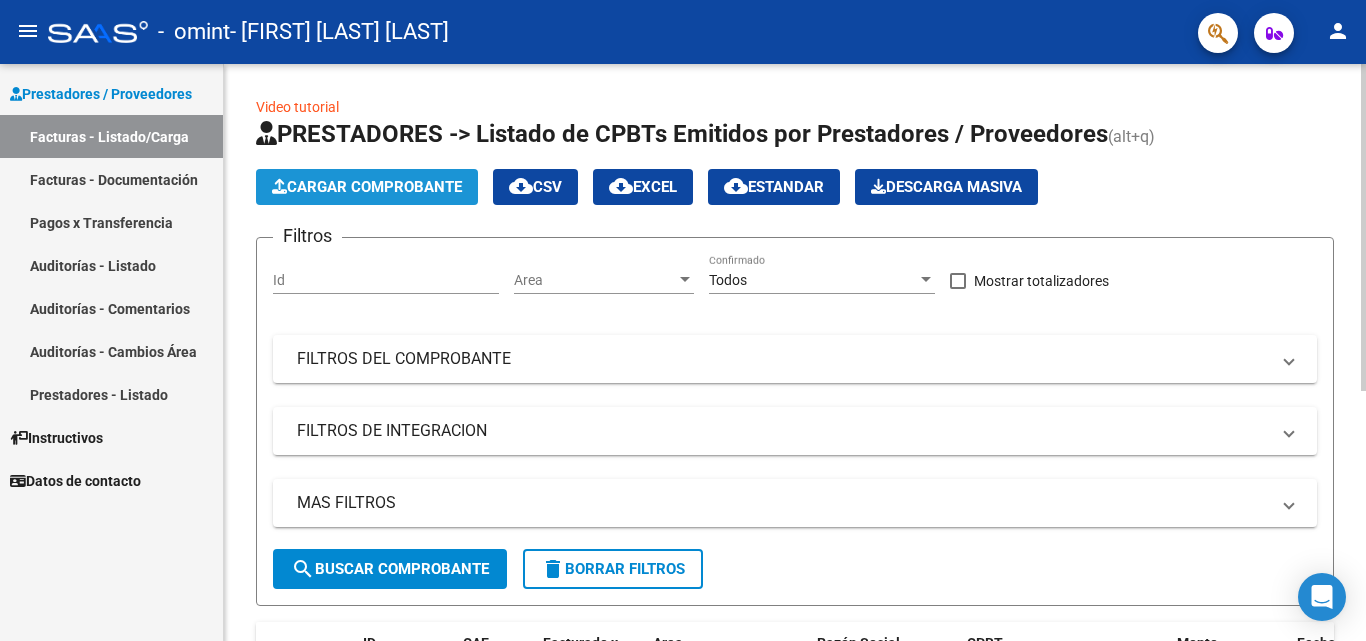 click on "Cargar Comprobante" 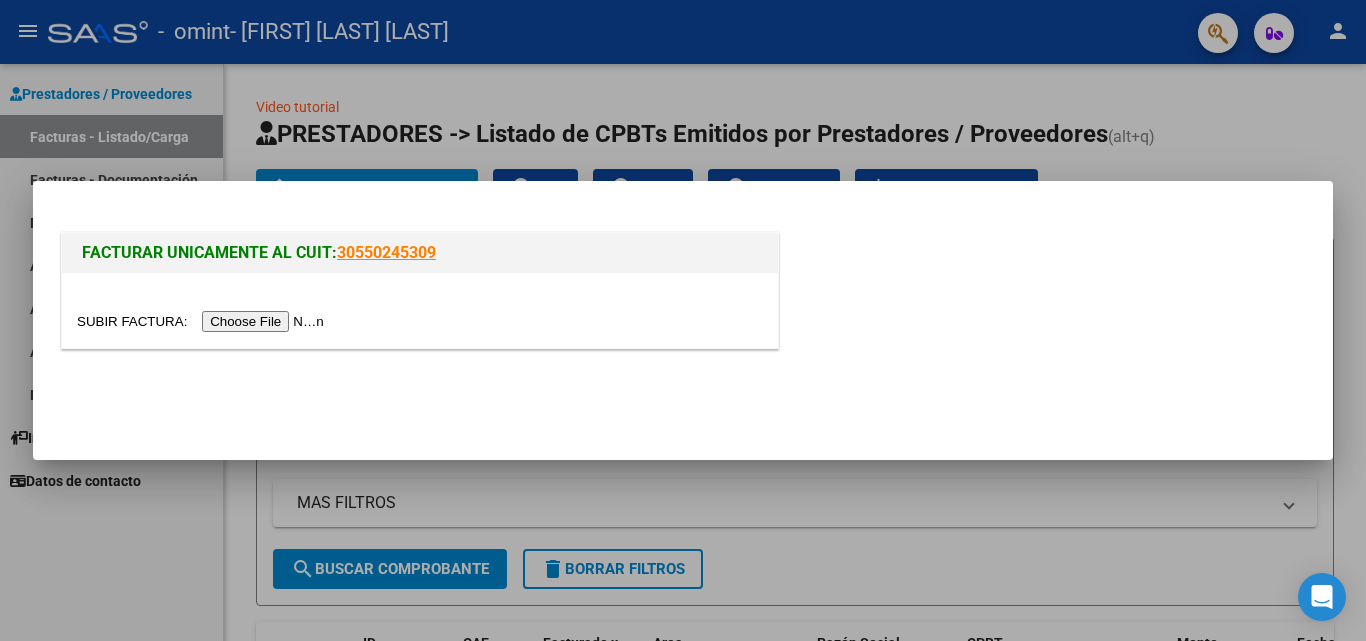 click at bounding box center [203, 321] 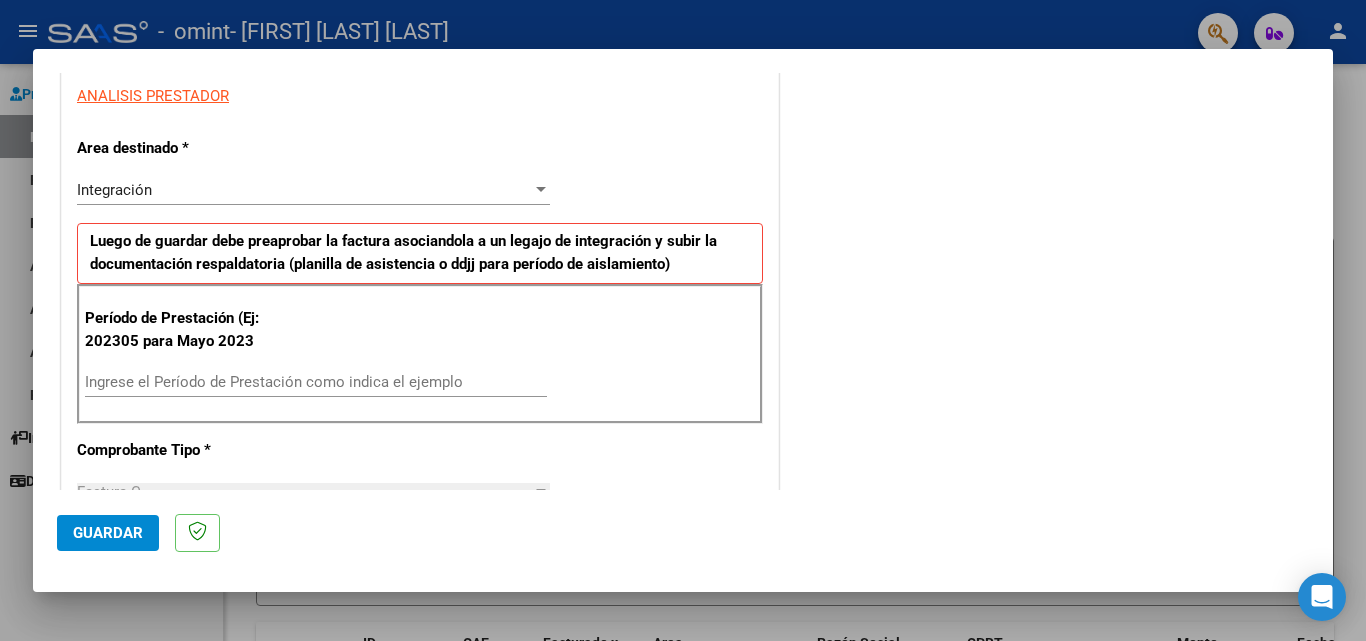 scroll, scrollTop: 375, scrollLeft: 0, axis: vertical 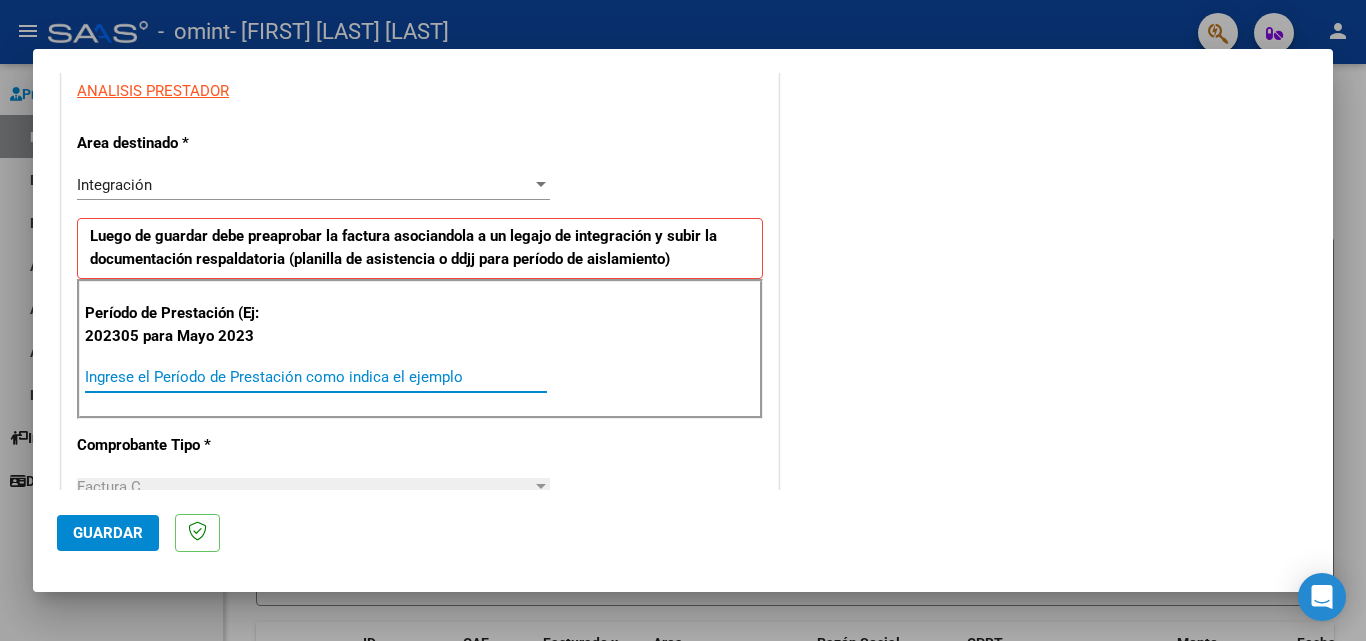 click on "Ingrese el Período de Prestación como indica el ejemplo" at bounding box center (316, 377) 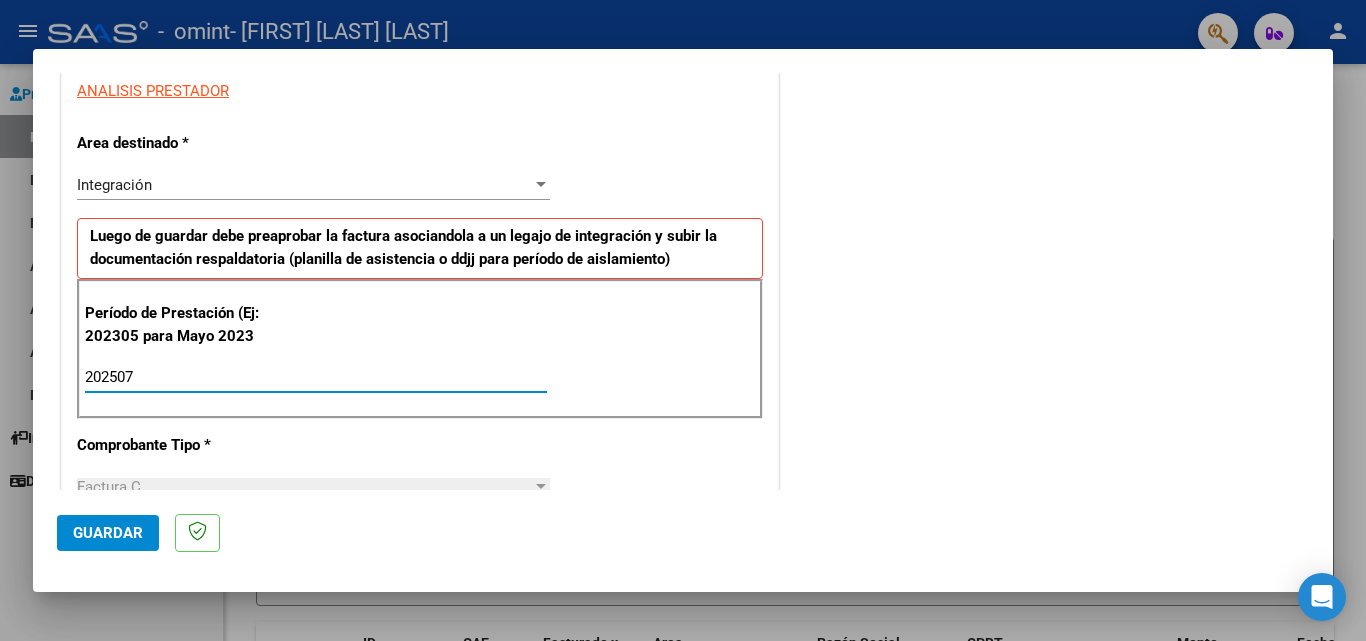 type on "202507" 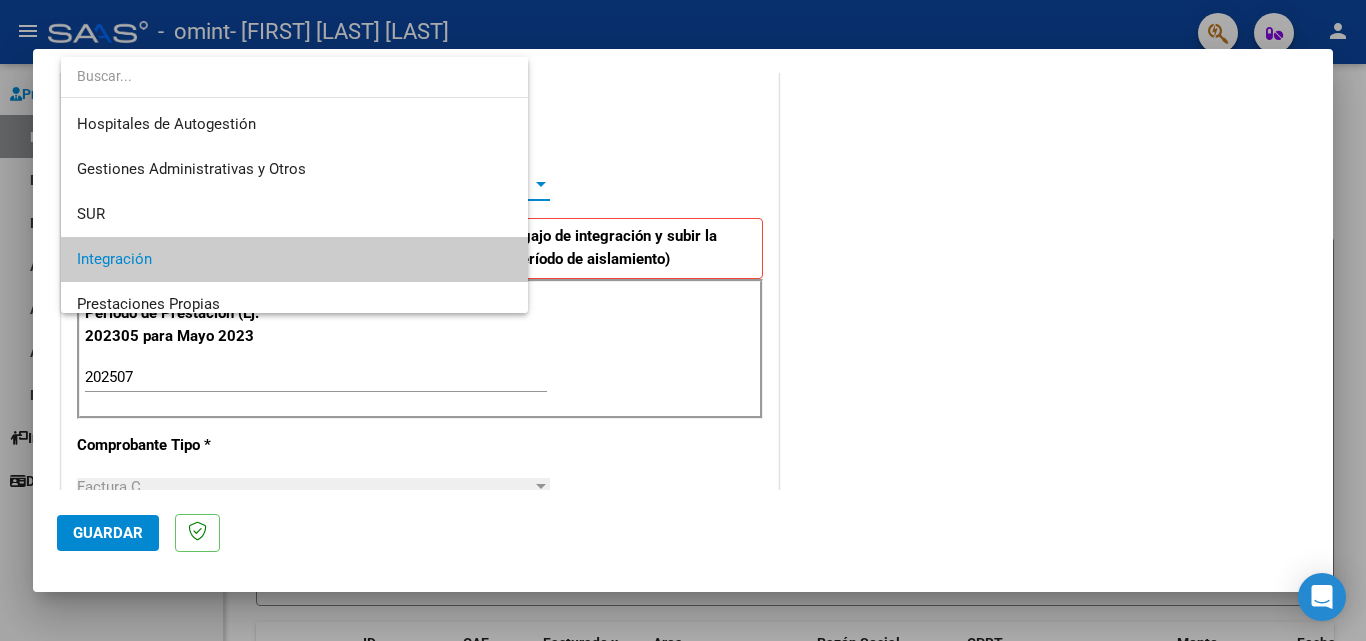 scroll, scrollTop: 75, scrollLeft: 0, axis: vertical 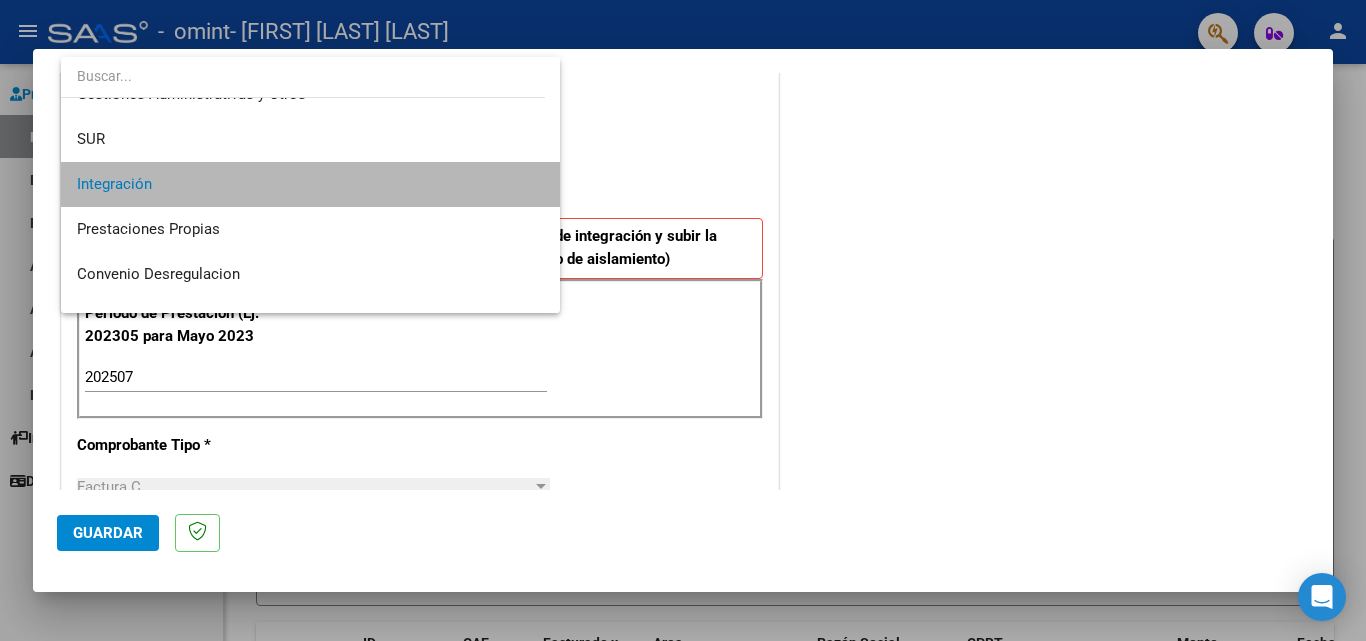 click on "Integración" at bounding box center [310, 184] 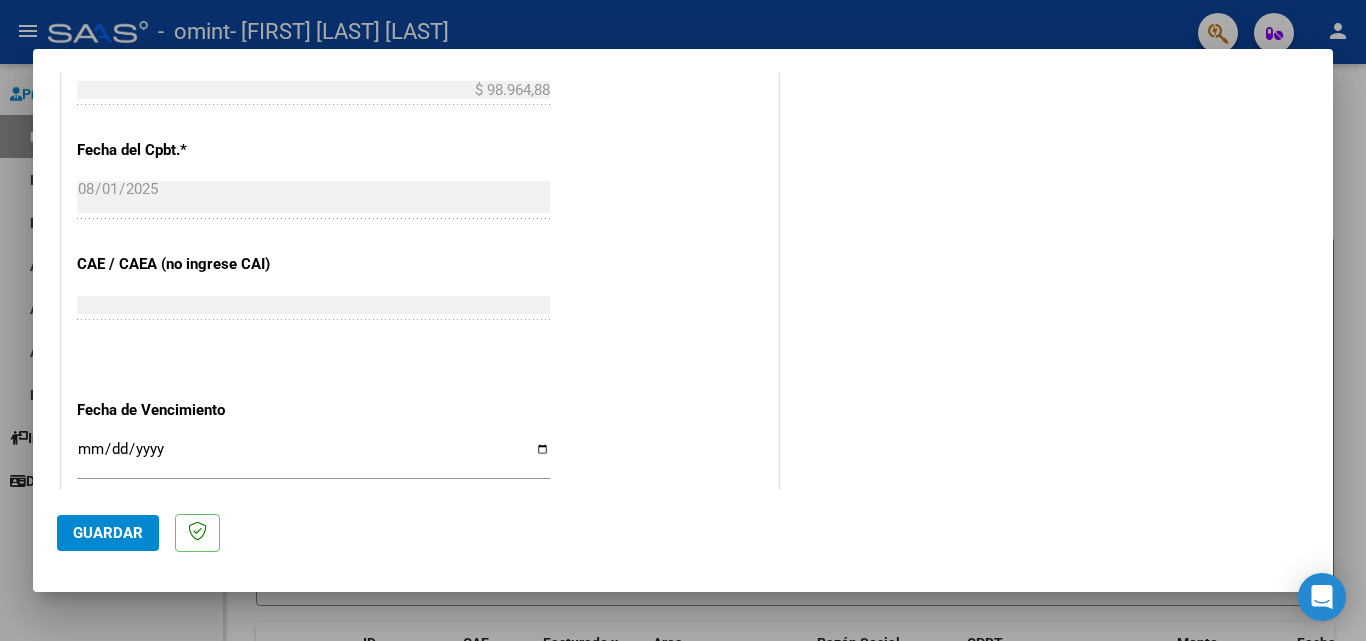 scroll, scrollTop: 1084, scrollLeft: 0, axis: vertical 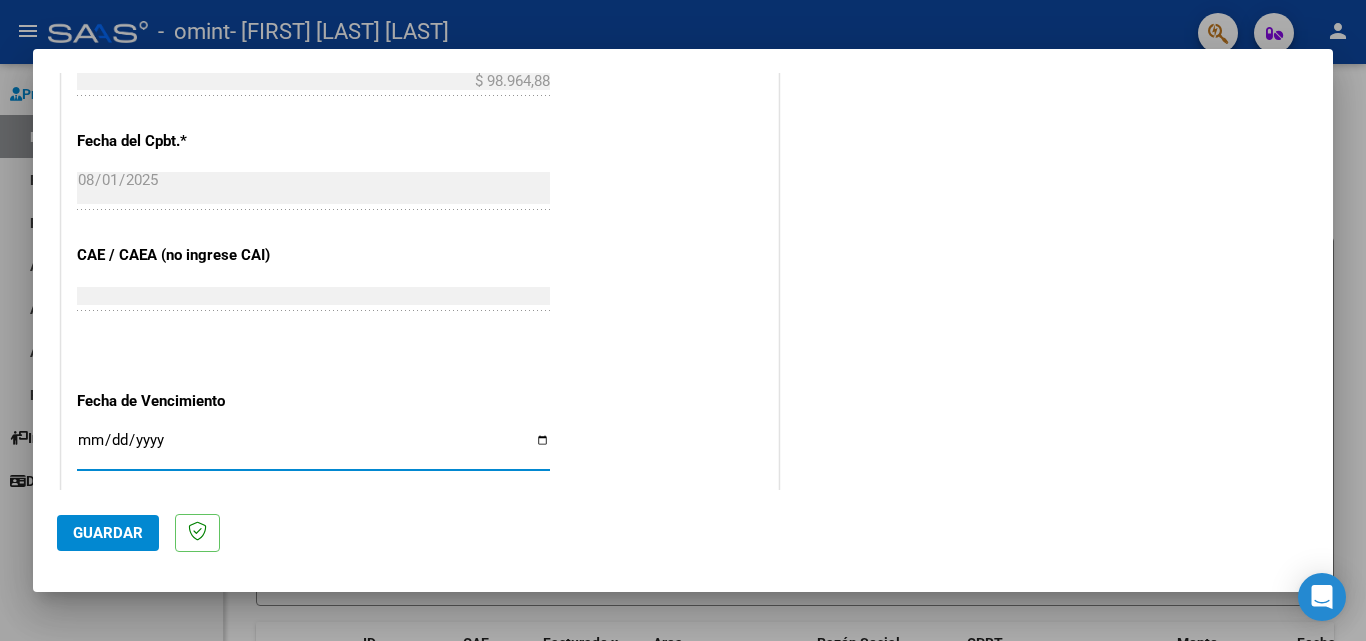 click on "Ingresar la fecha" at bounding box center [313, 448] 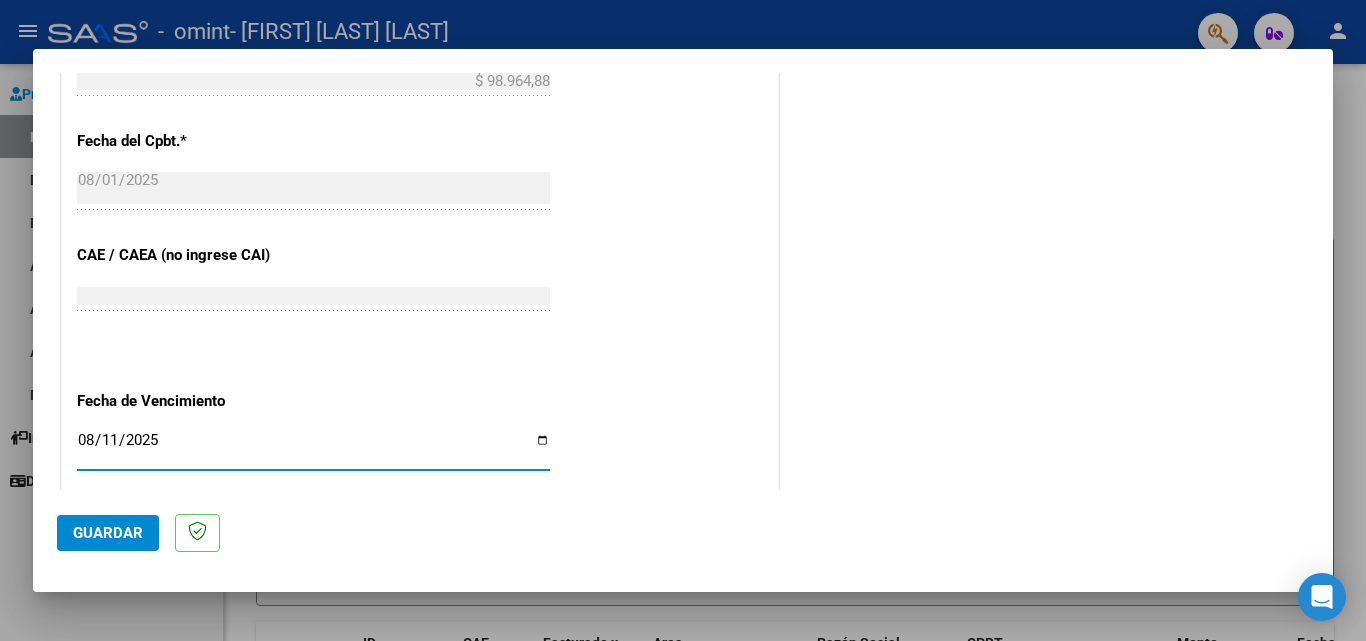 type on "2025-08-11" 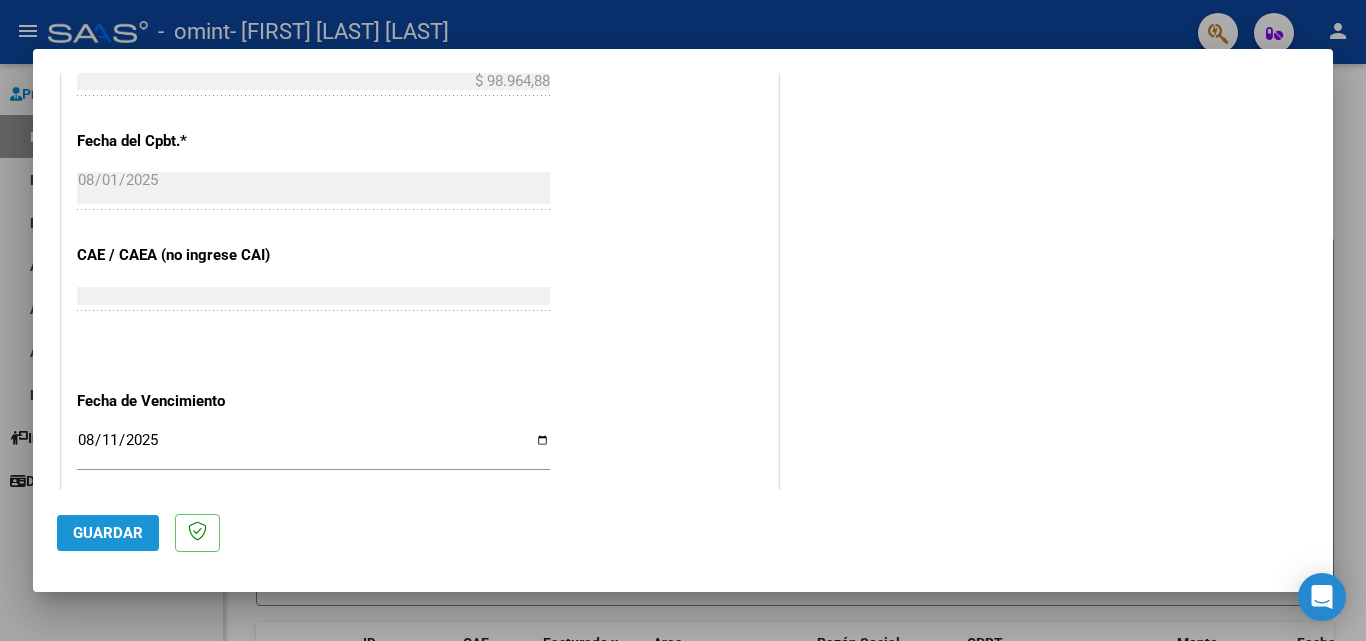 click on "Guardar" 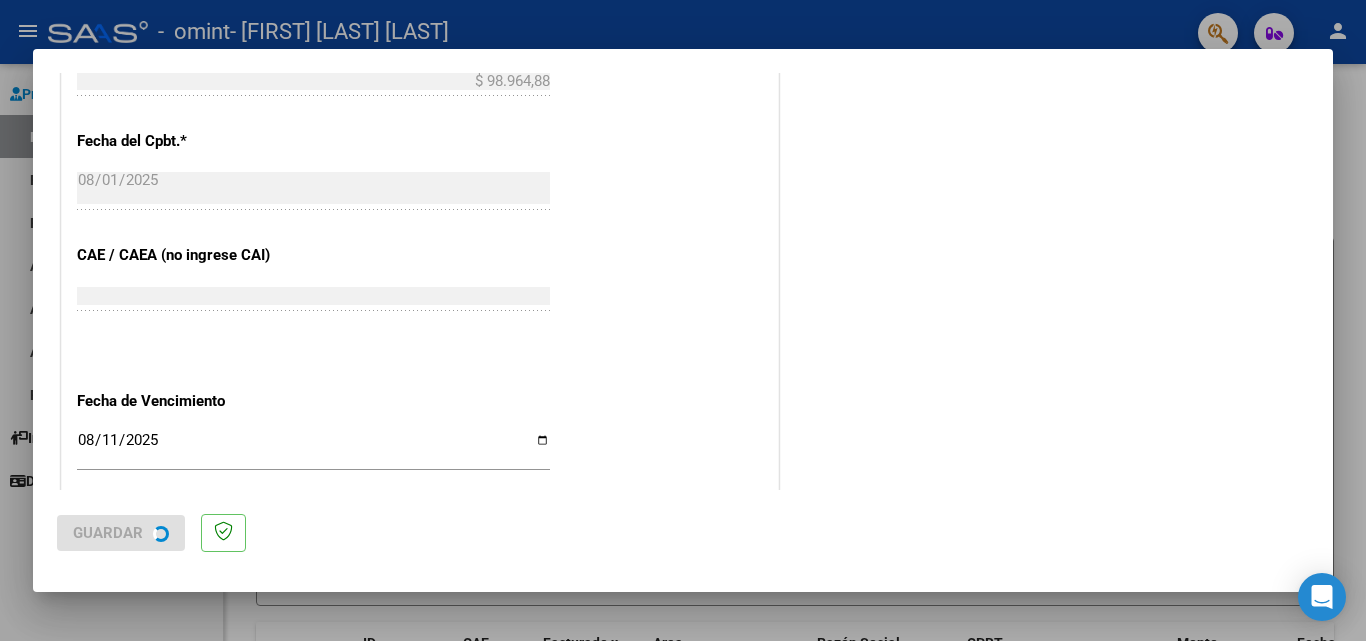 scroll, scrollTop: 0, scrollLeft: 0, axis: both 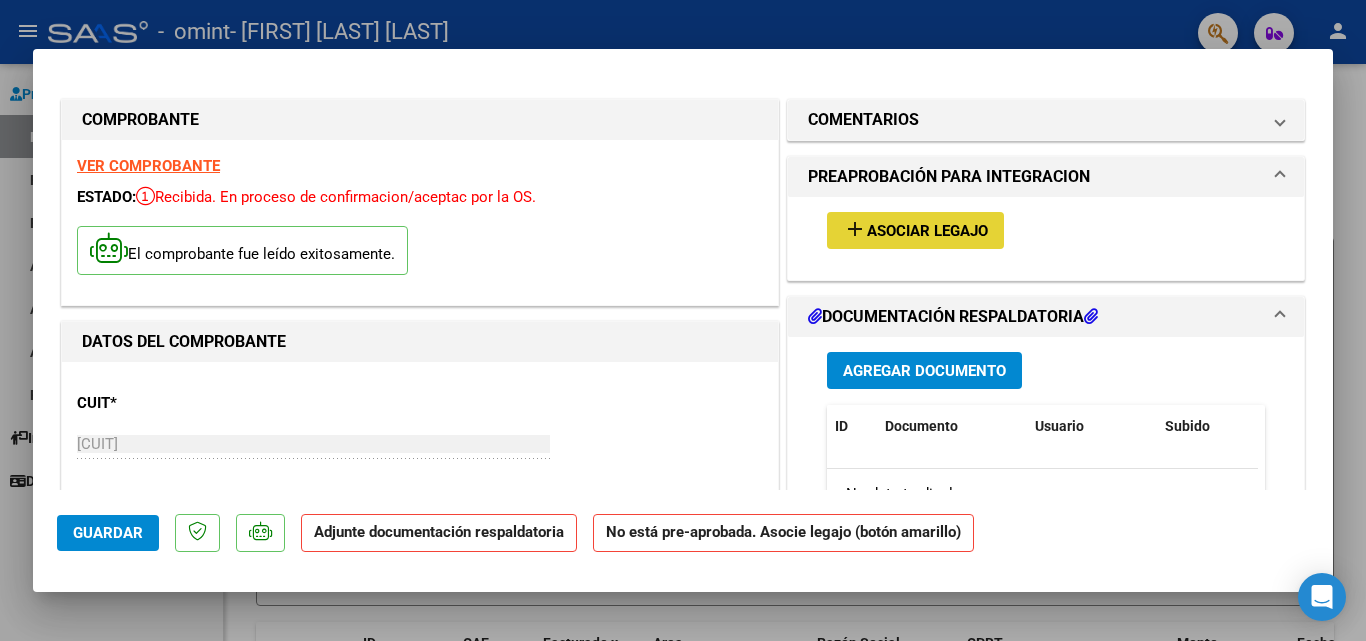 click on "Asociar Legajo" at bounding box center [927, 231] 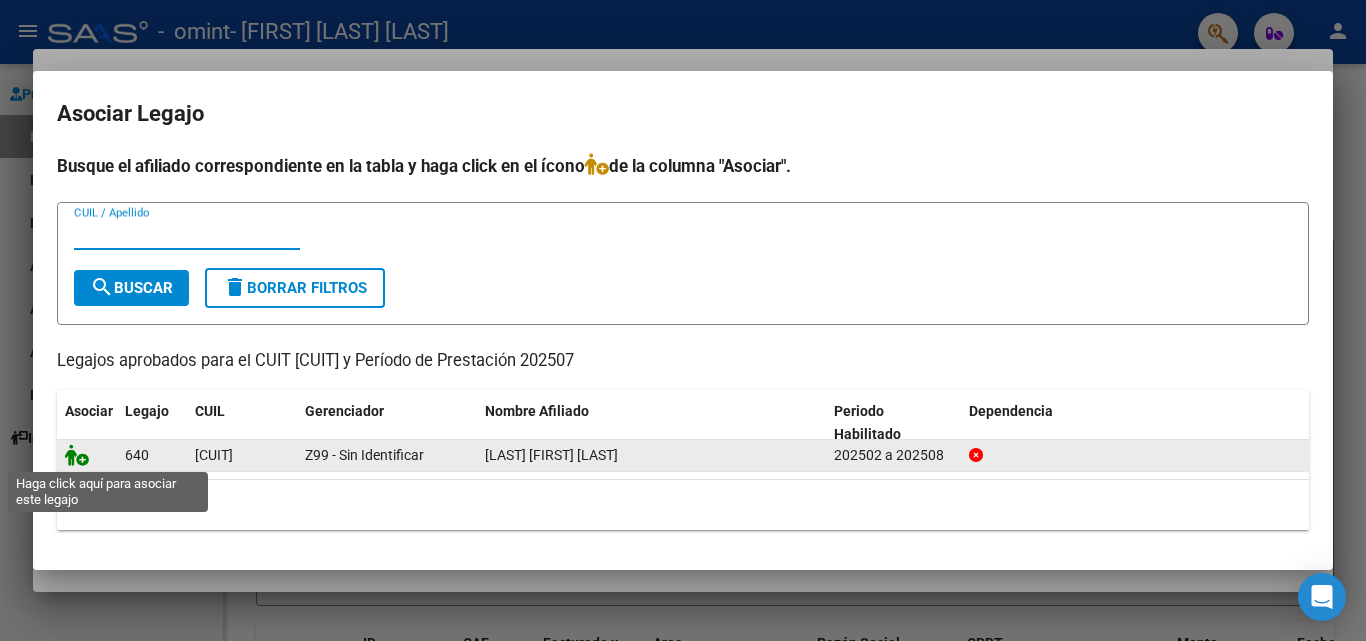 click 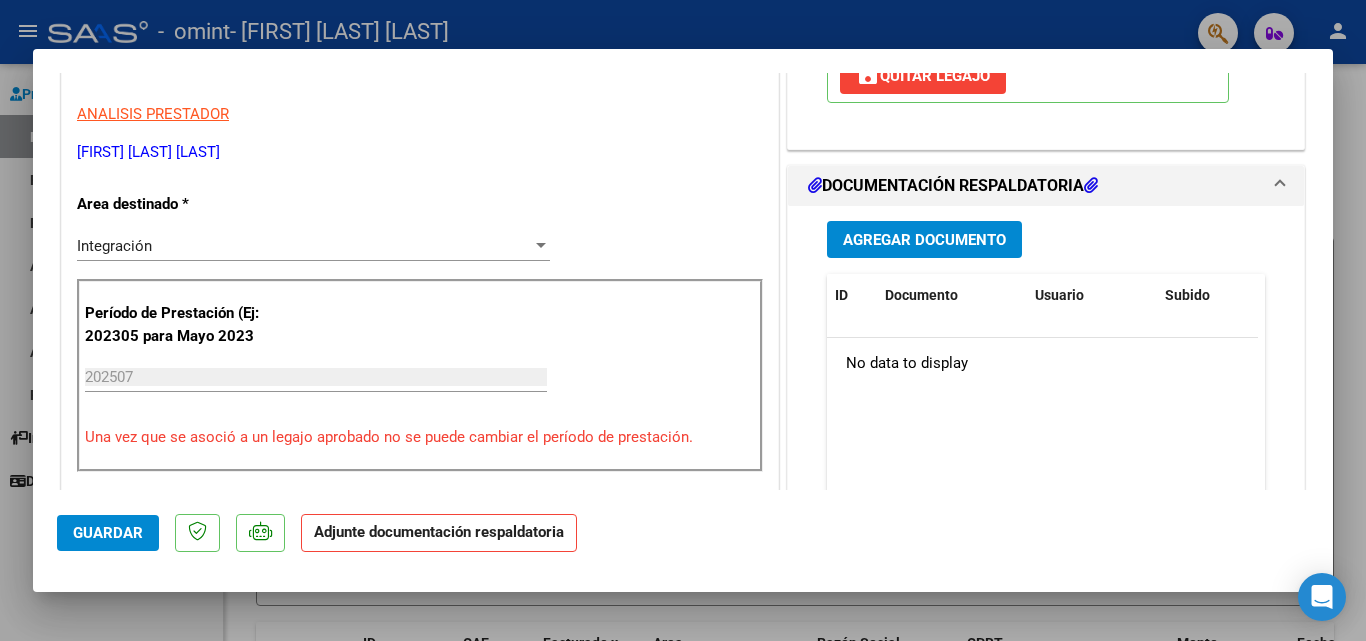 scroll, scrollTop: 414, scrollLeft: 0, axis: vertical 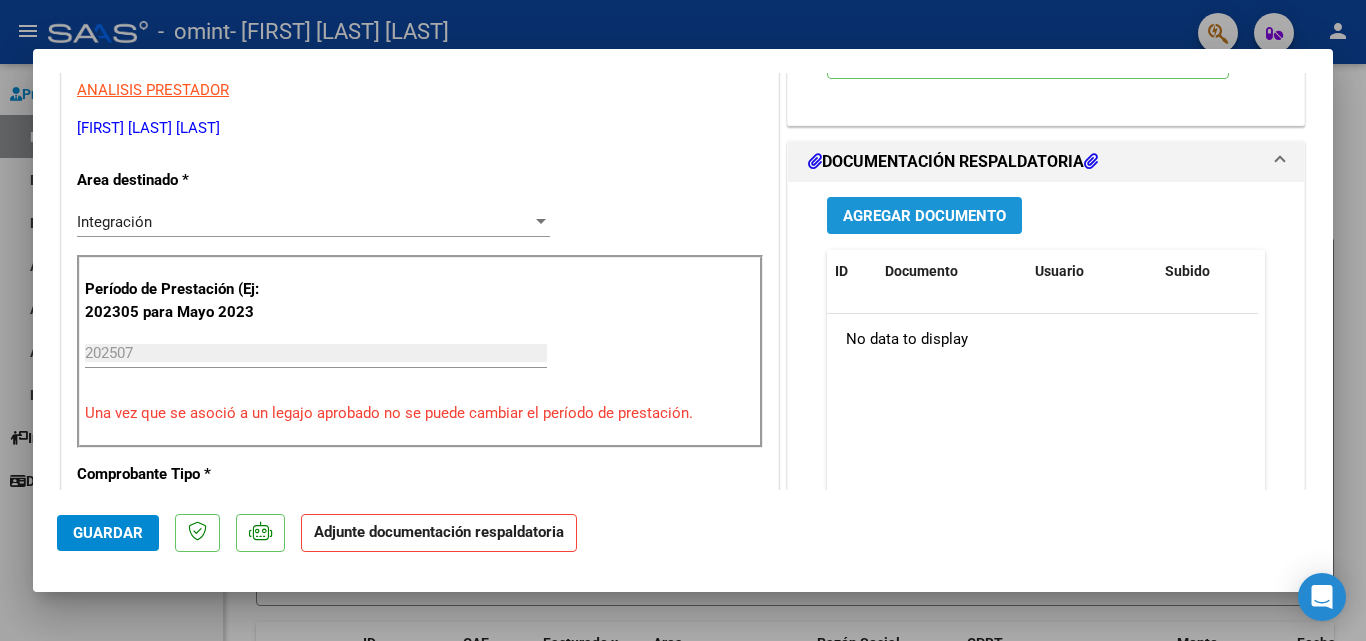 click on "Agregar Documento" at bounding box center [924, 216] 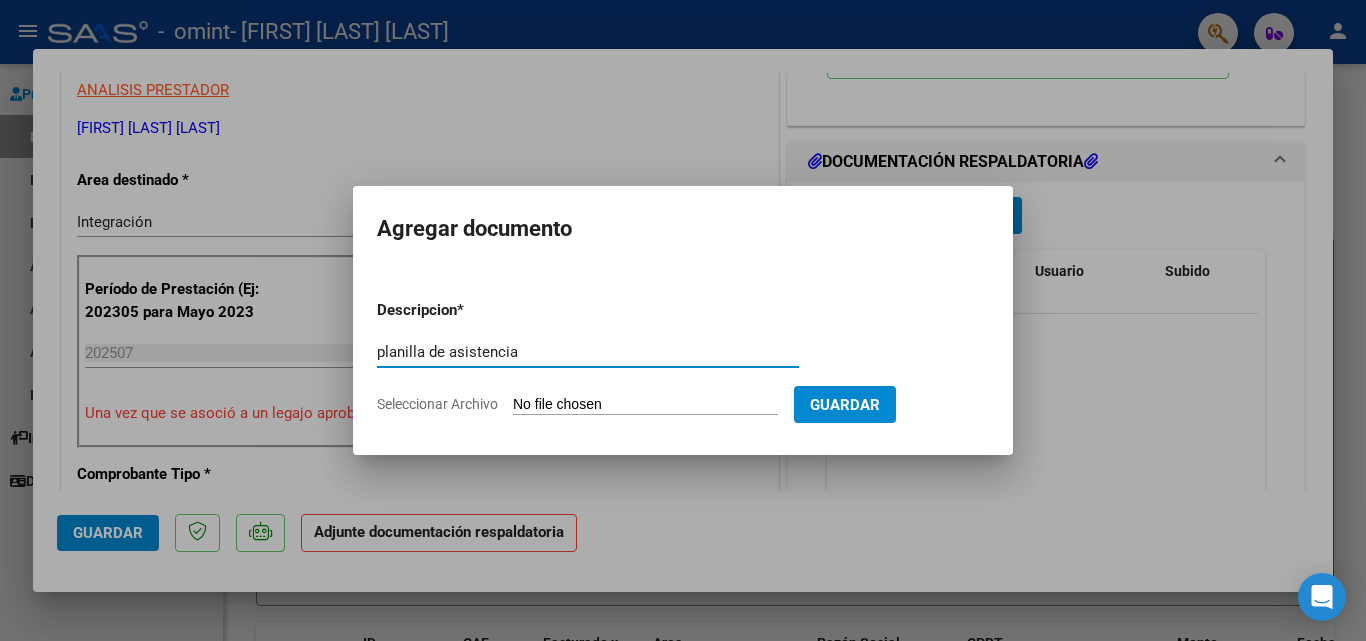 type on "planilla de asistencia" 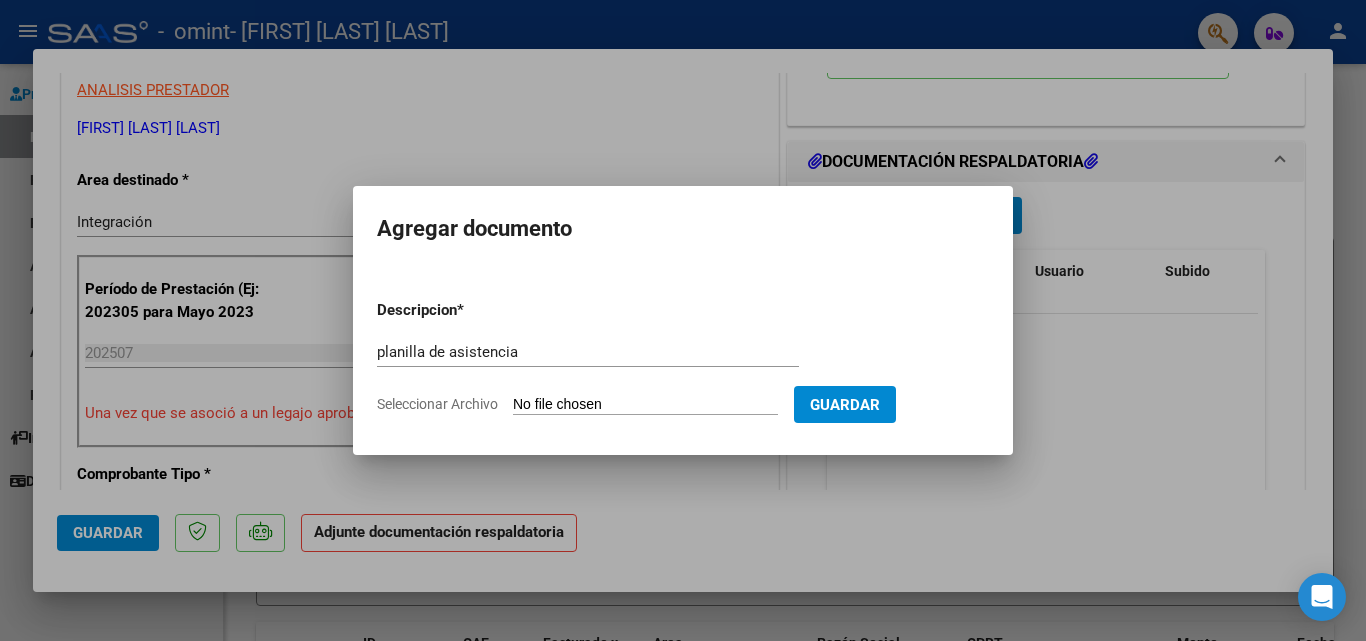 click on "Seleccionar Archivo" 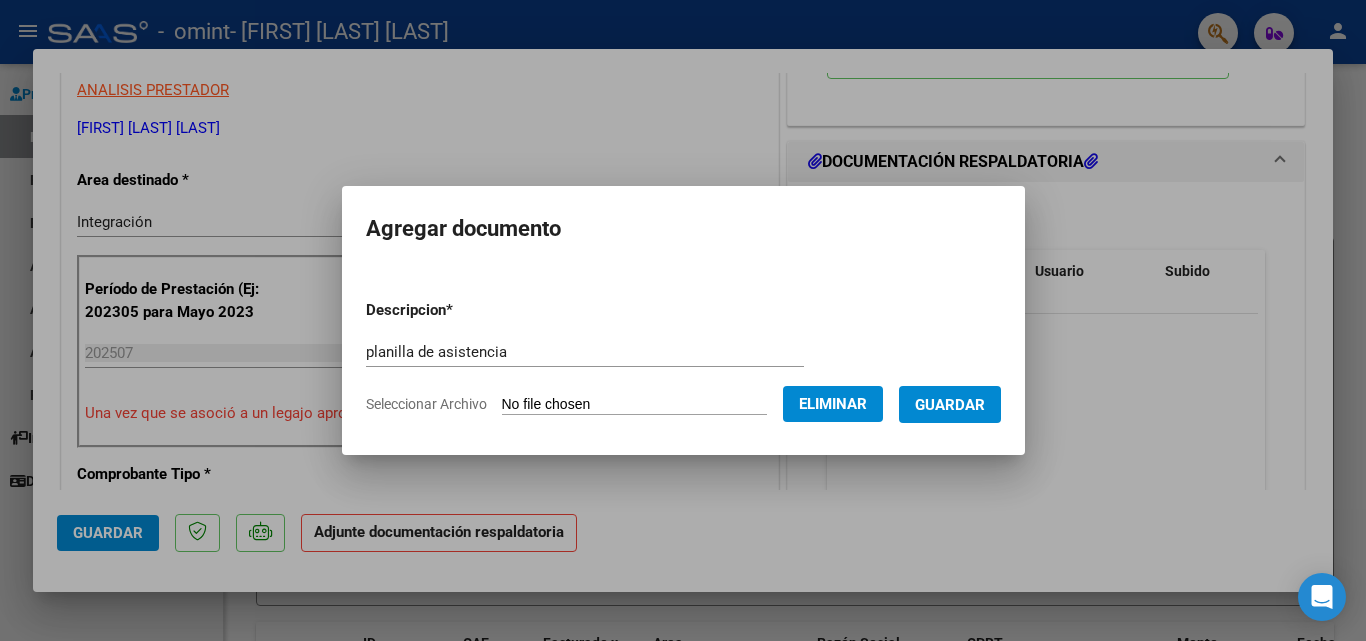 click on "Guardar" at bounding box center [950, 405] 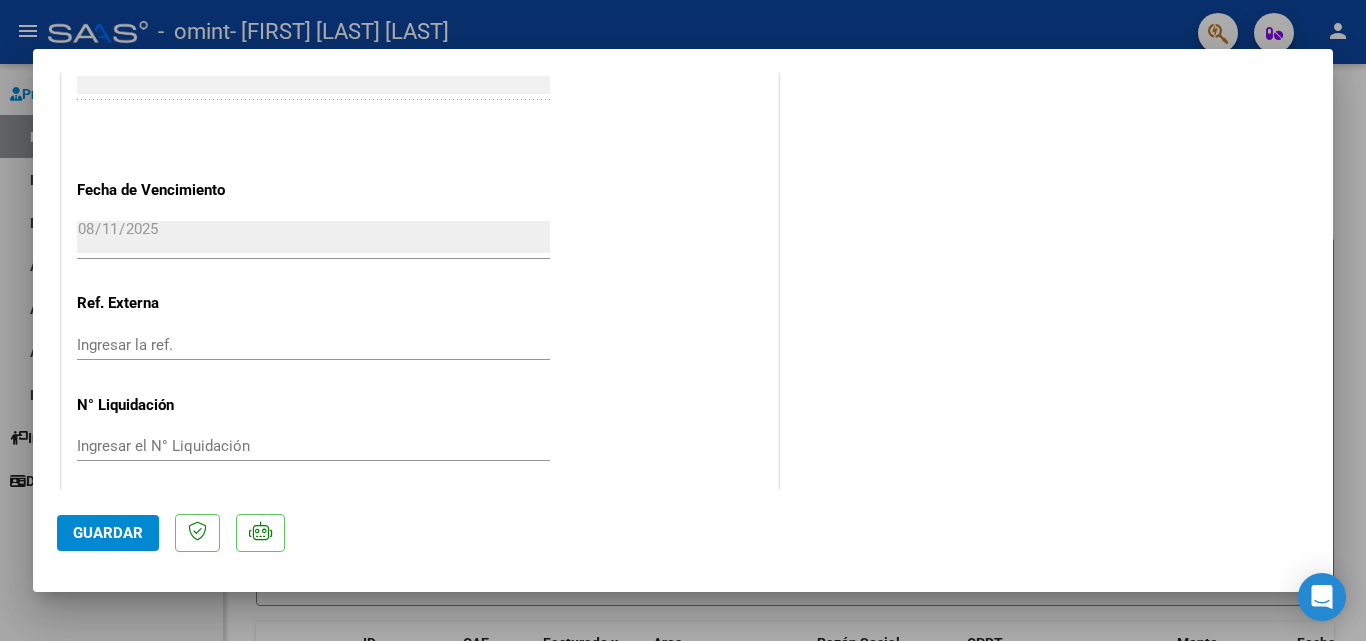 scroll, scrollTop: 1373, scrollLeft: 0, axis: vertical 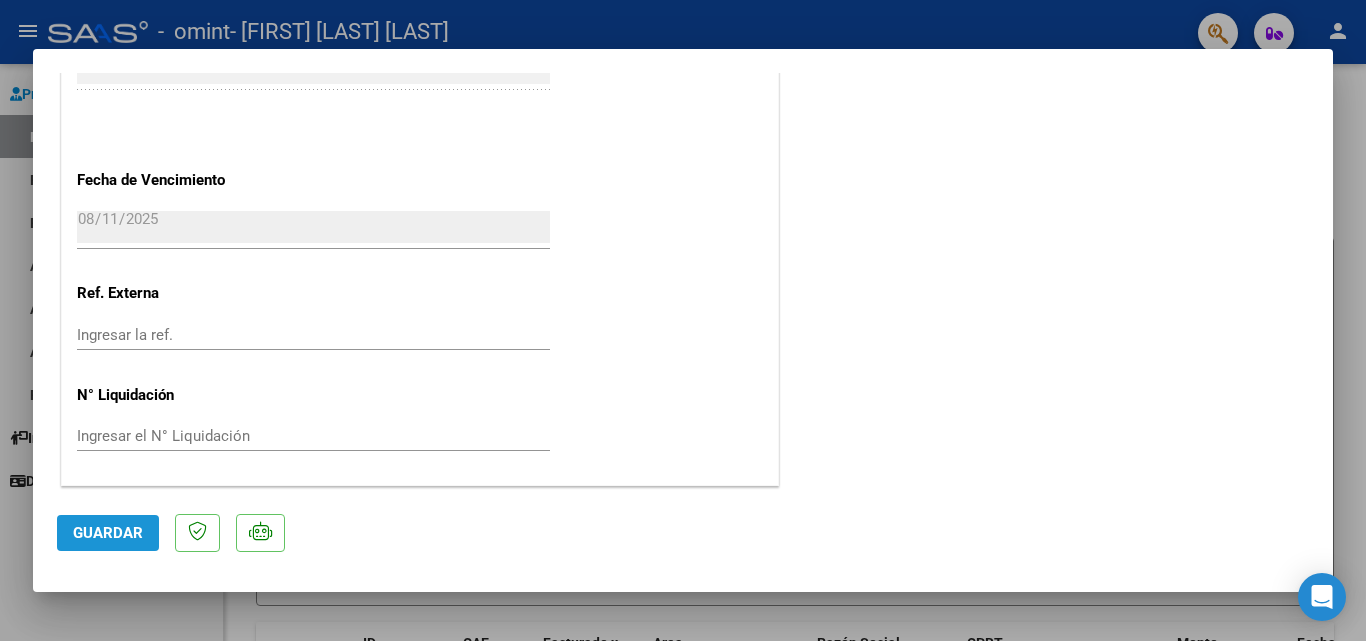 click on "Guardar" 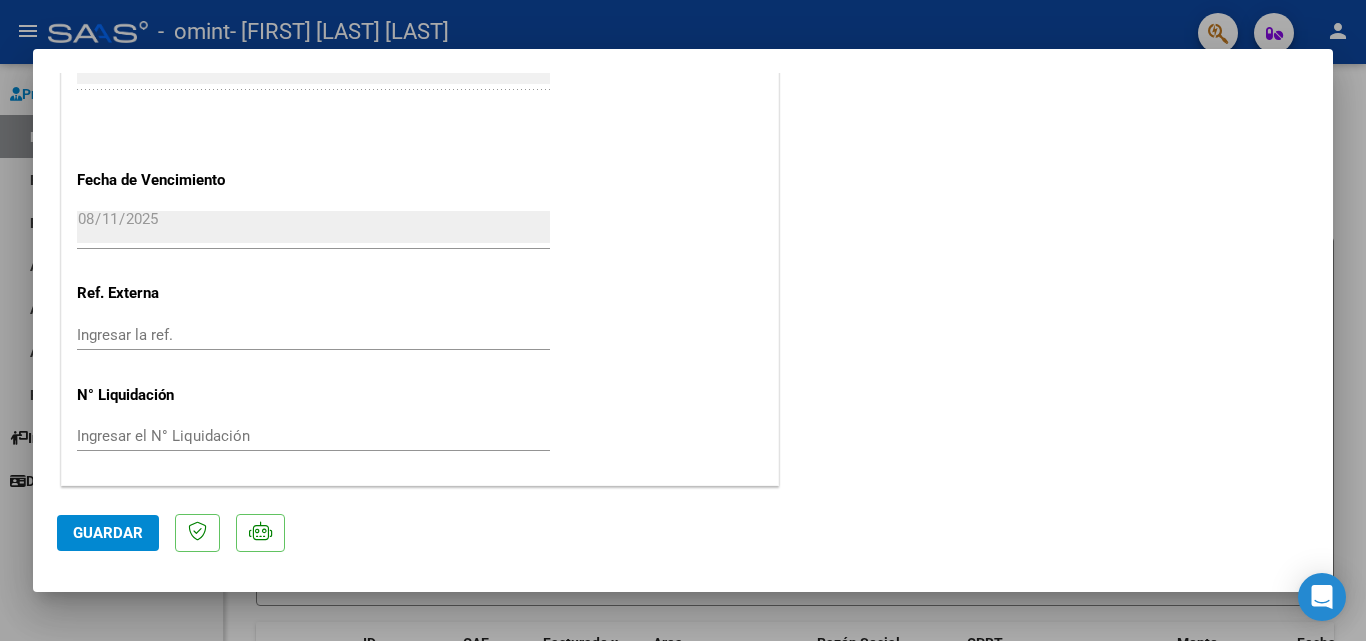 click at bounding box center [683, 320] 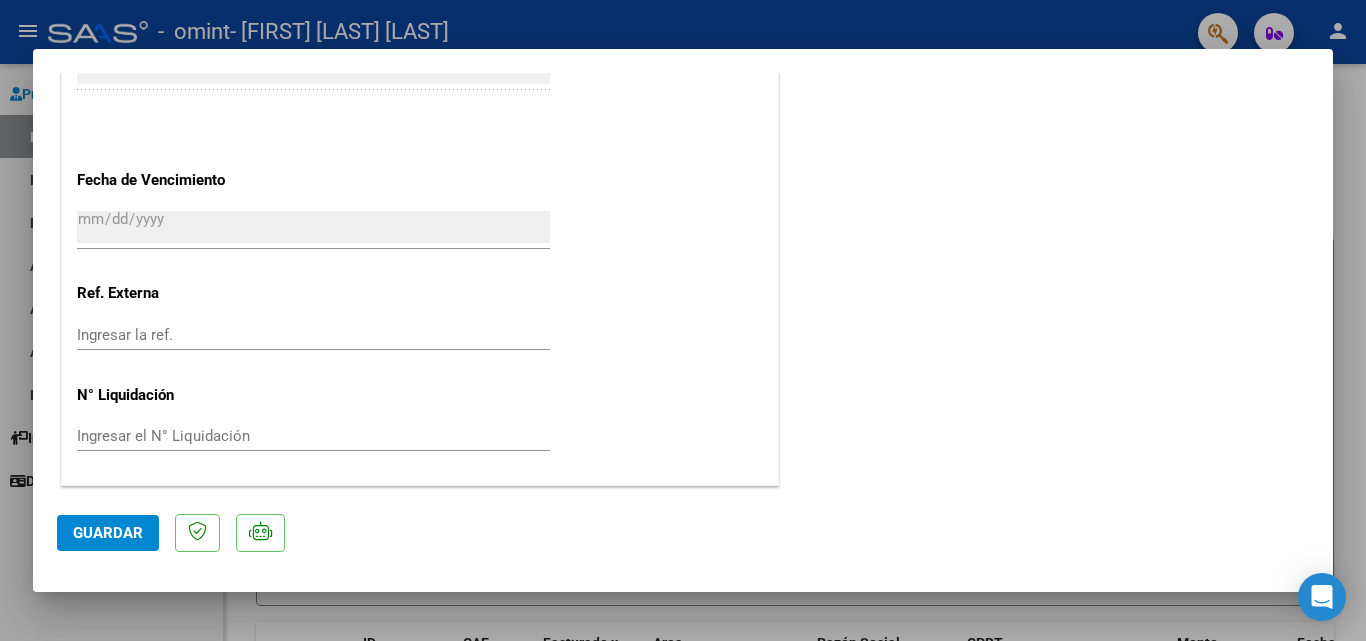 scroll, scrollTop: 1525, scrollLeft: 0, axis: vertical 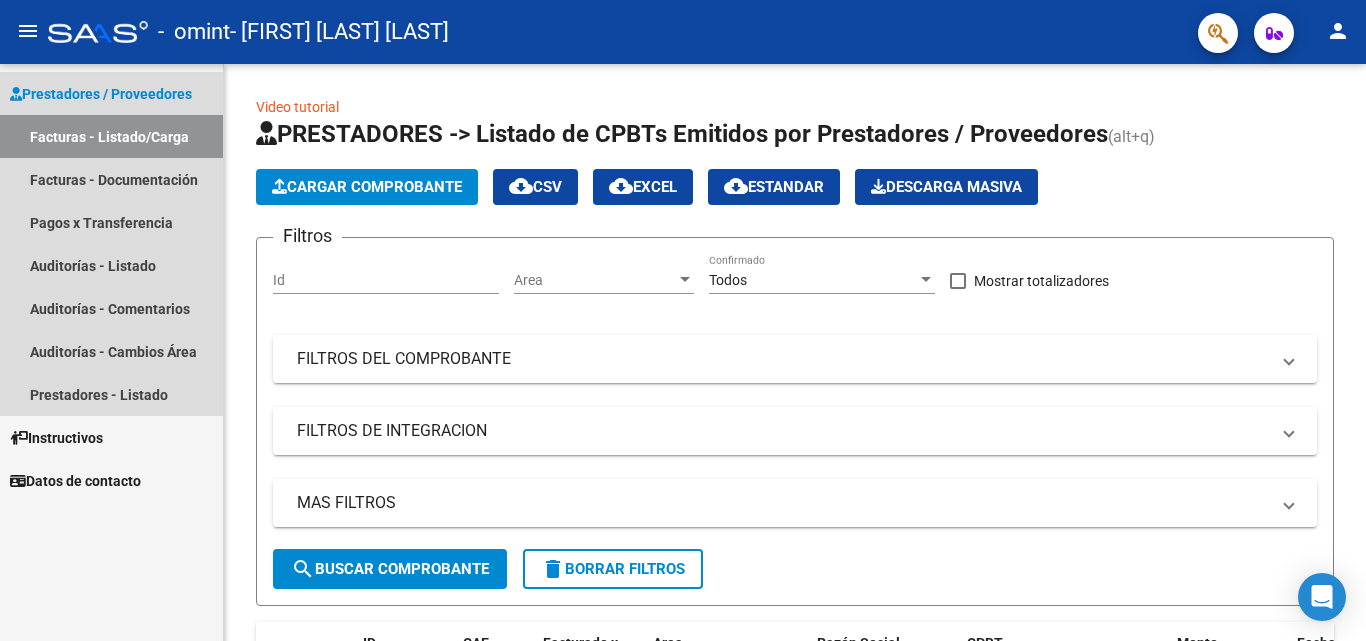 click on "Facturas - Listado/Carga" at bounding box center (111, 136) 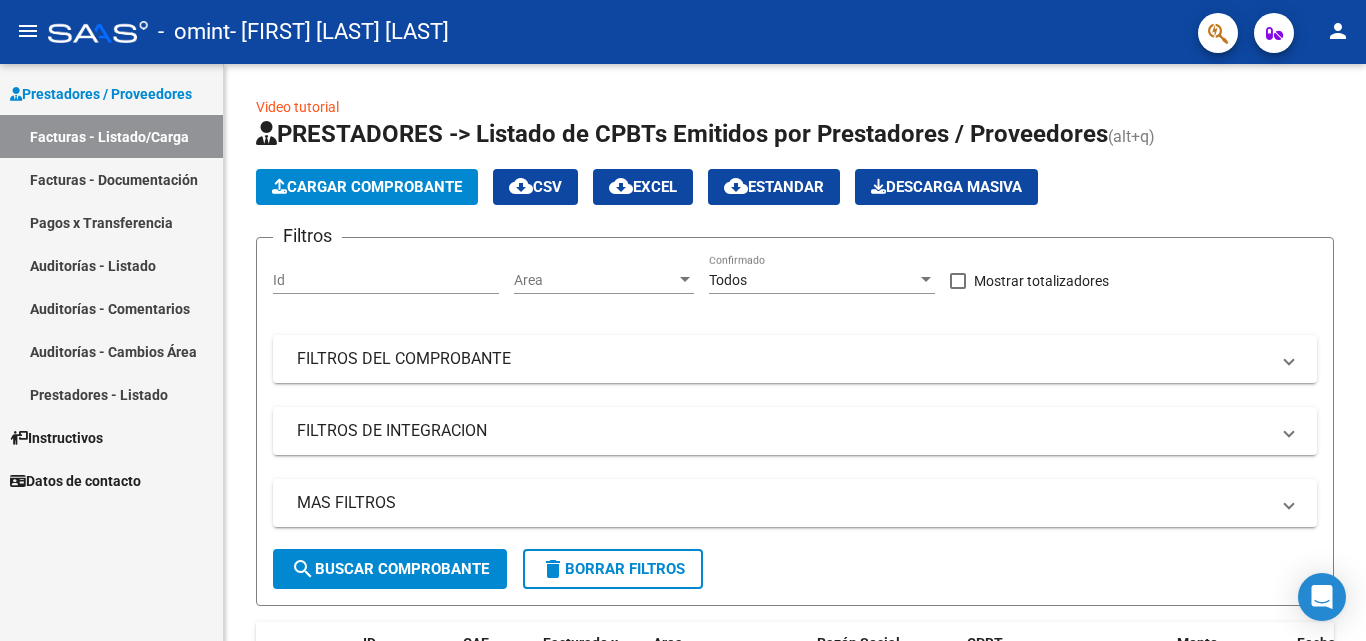 click 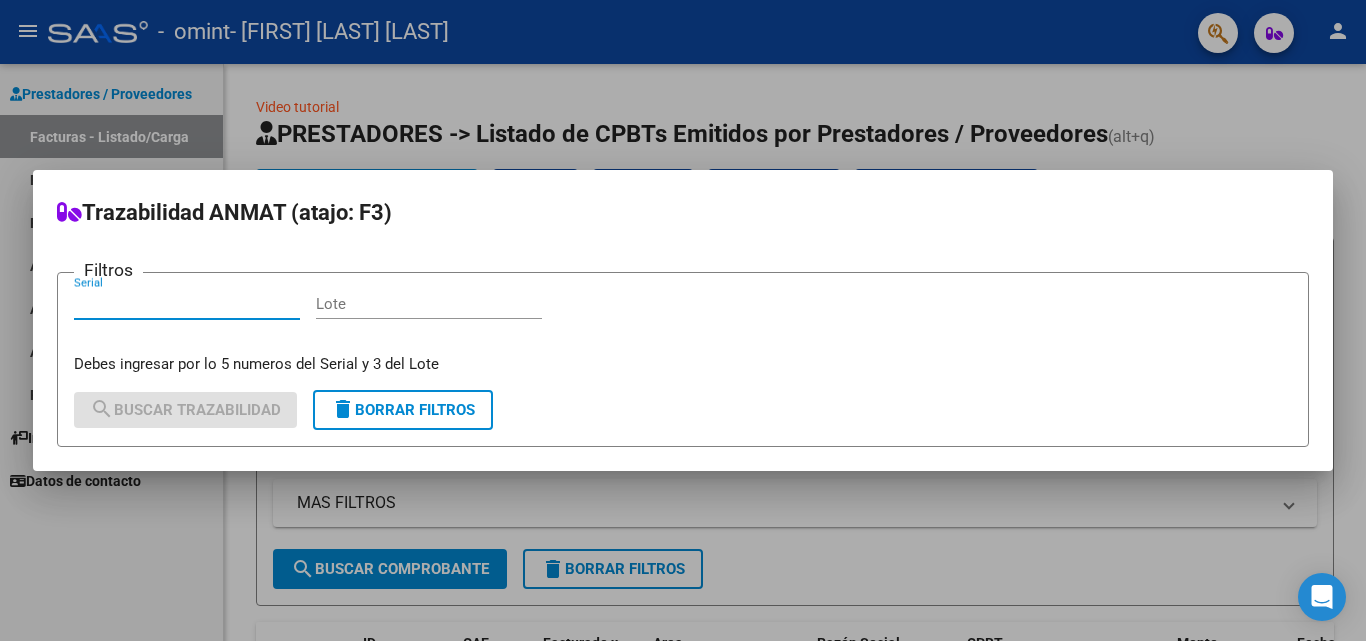 click at bounding box center [683, 320] 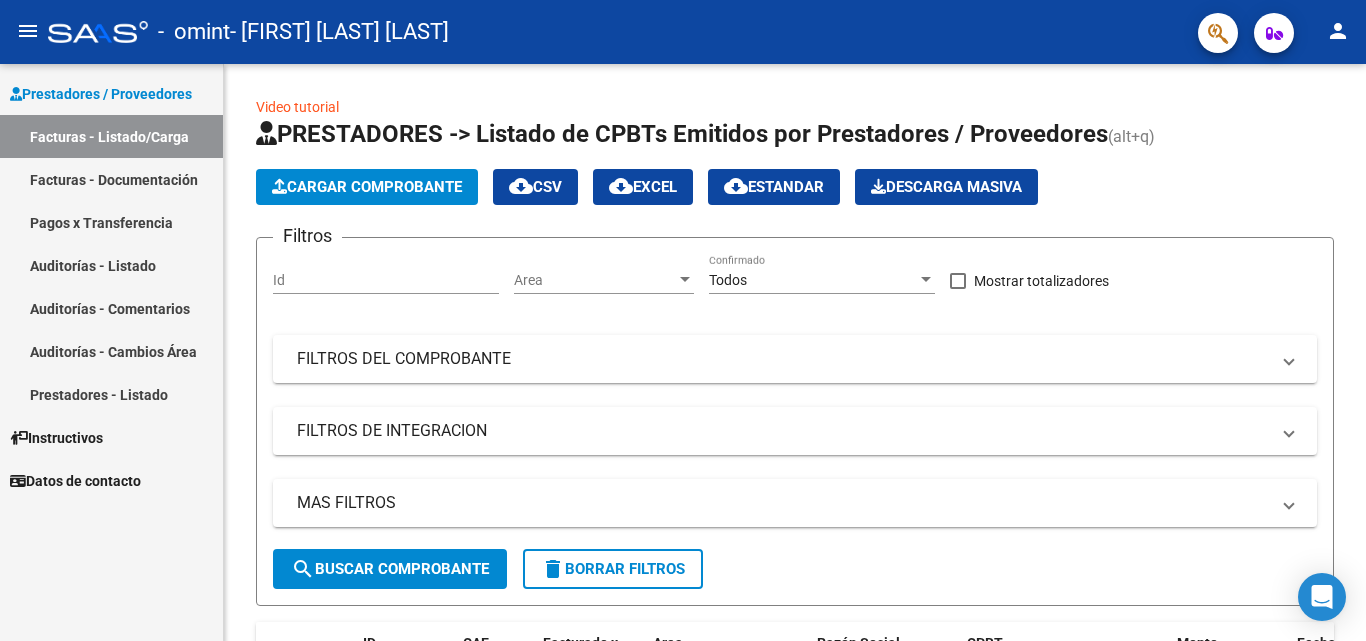 click on "person" 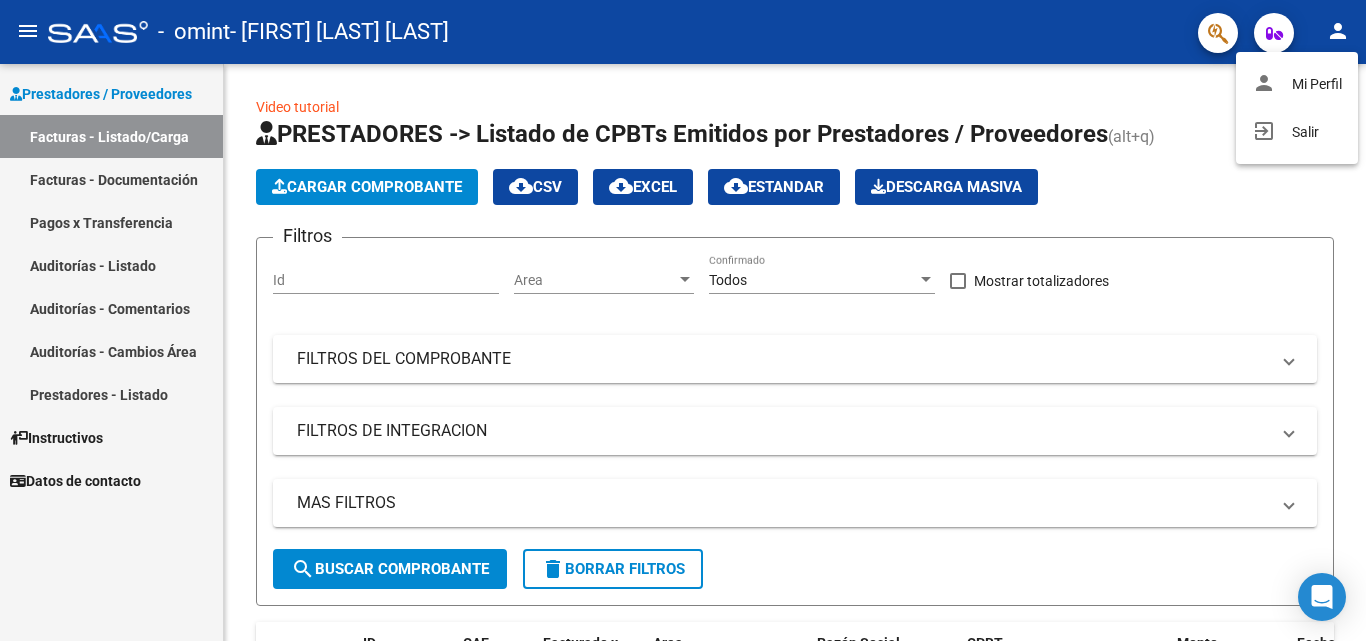 click at bounding box center (683, 320) 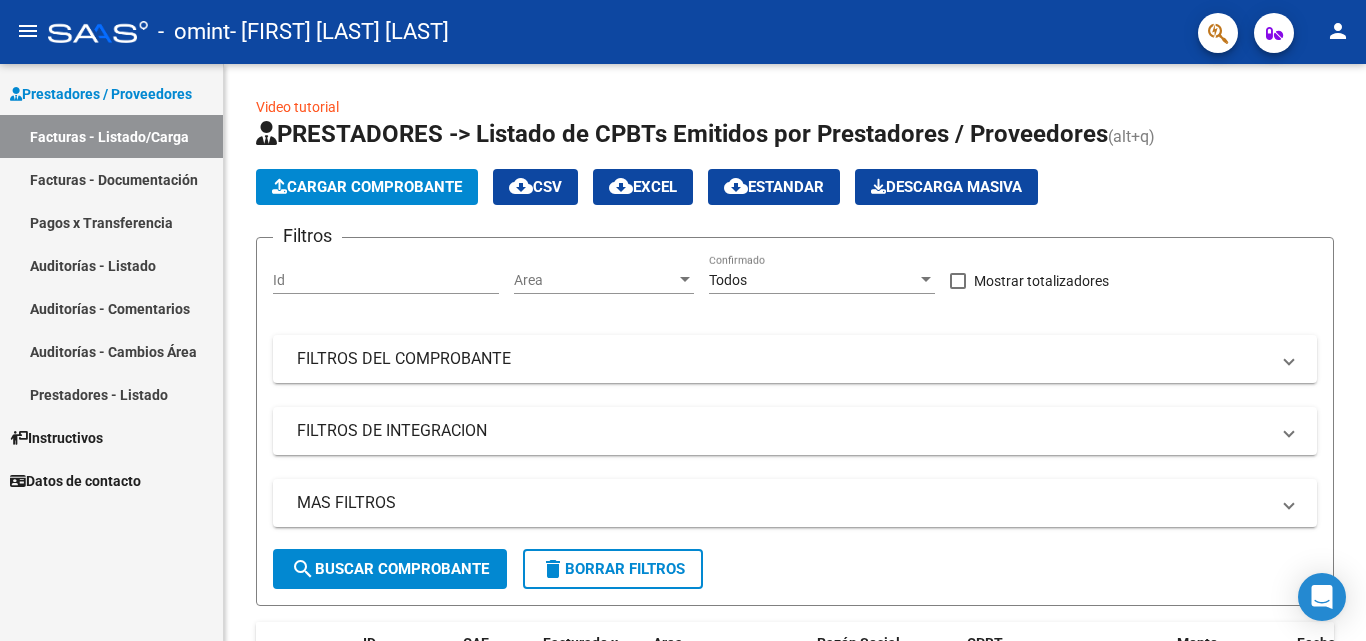 click on "Facturas - Documentación" at bounding box center (111, 179) 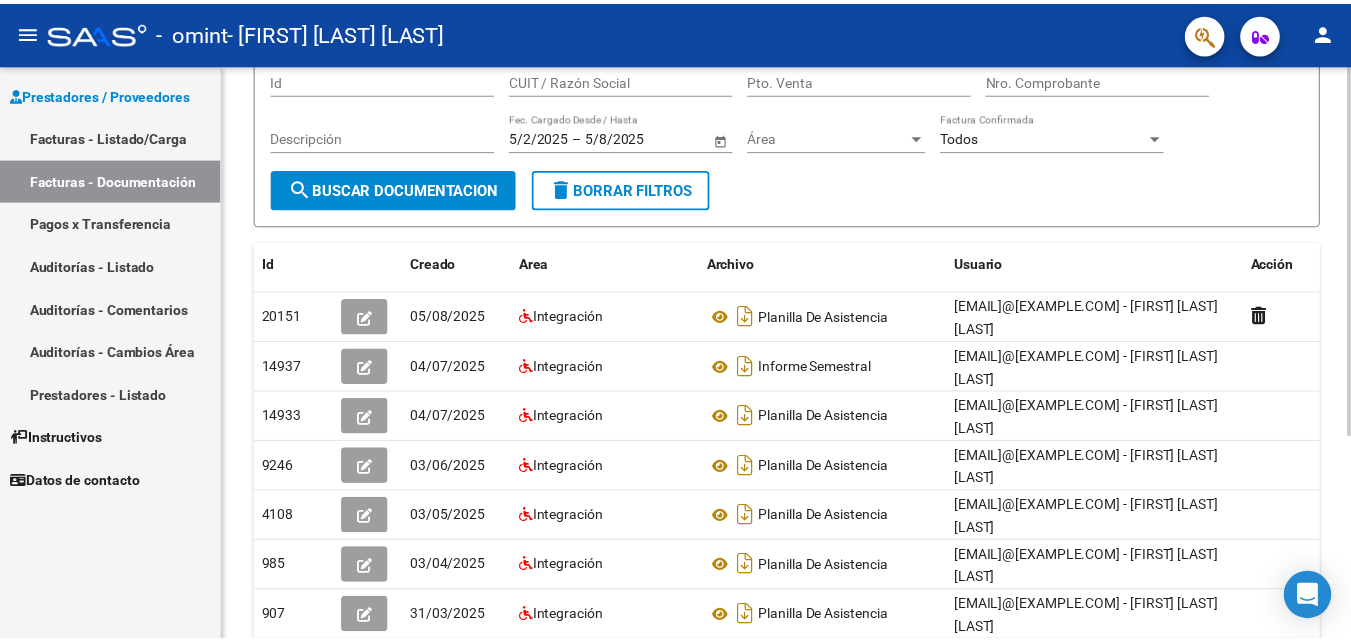 scroll, scrollTop: 180, scrollLeft: 0, axis: vertical 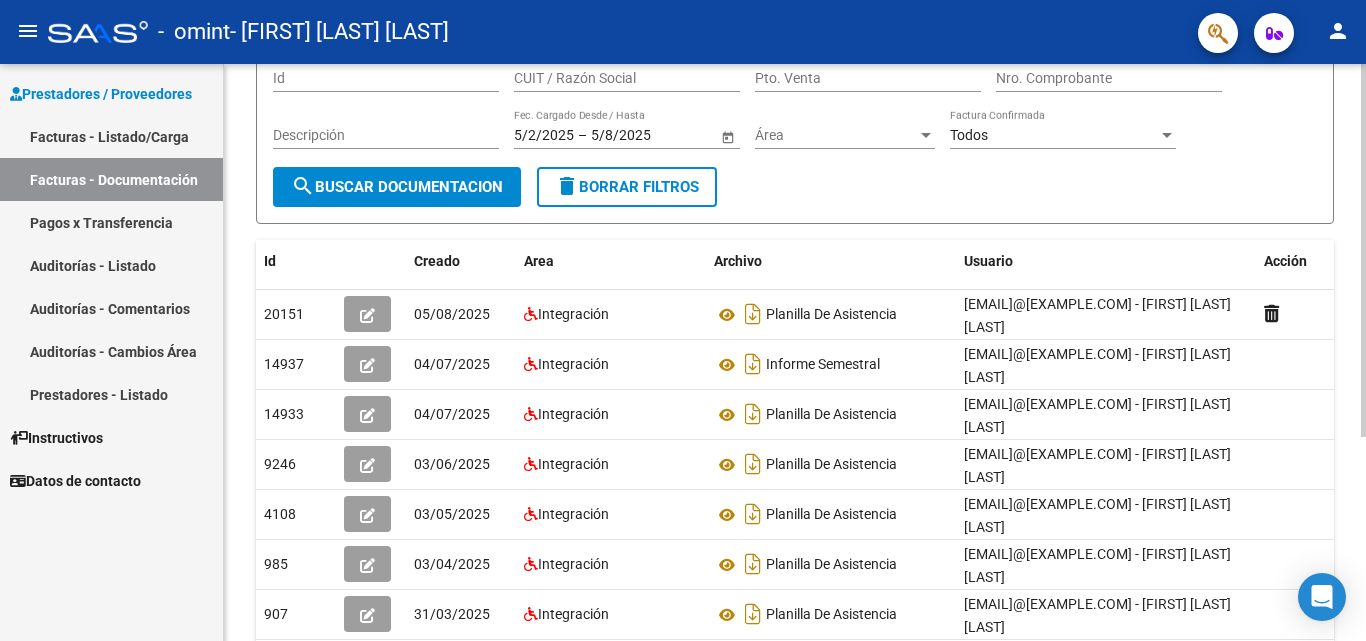 click 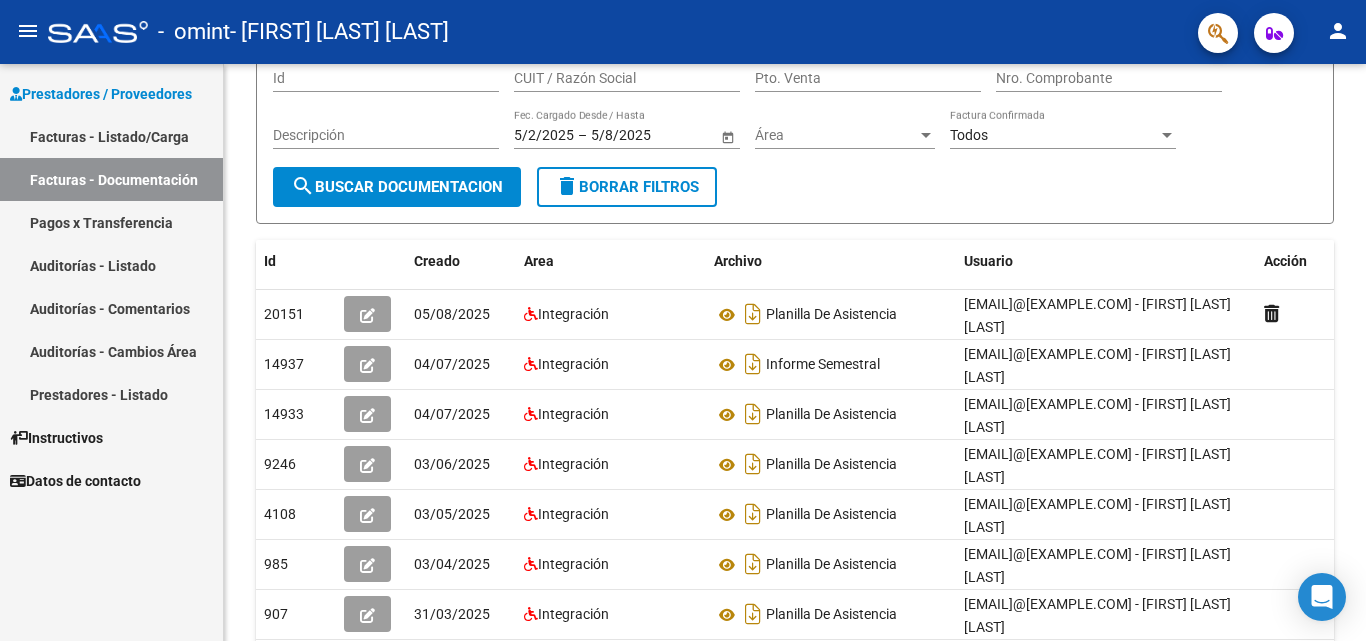 click on "person" 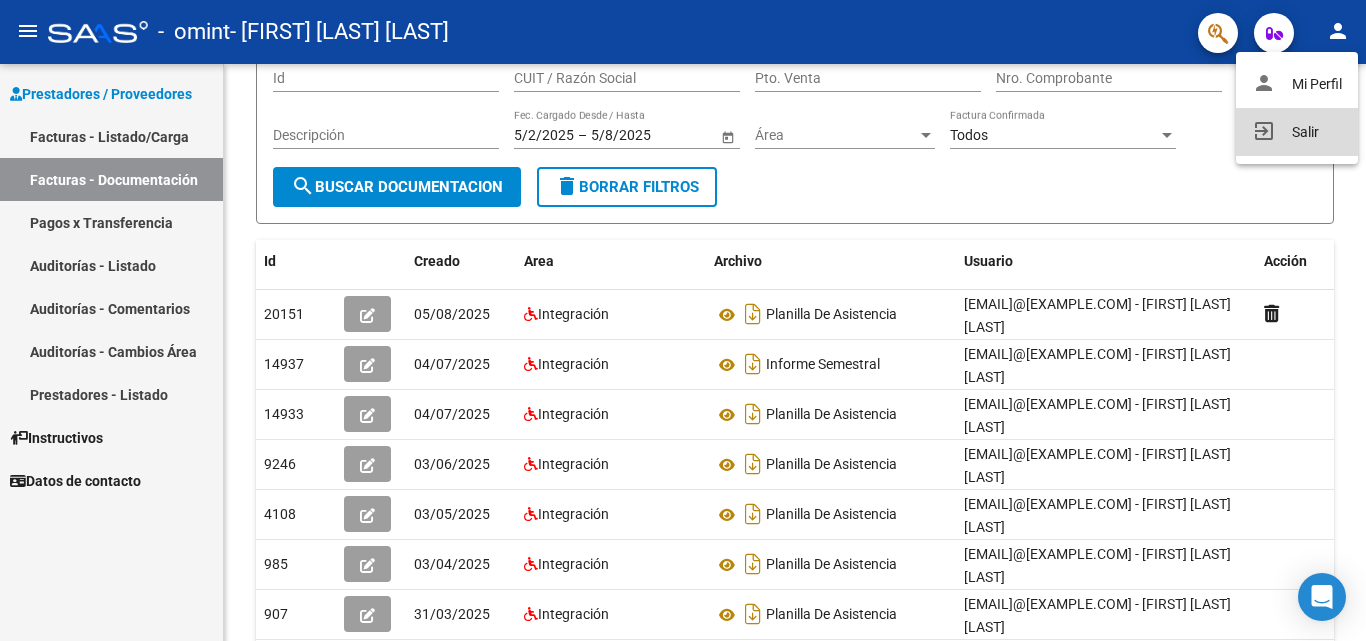 click on "exit_to_app  Salir" at bounding box center [1297, 132] 